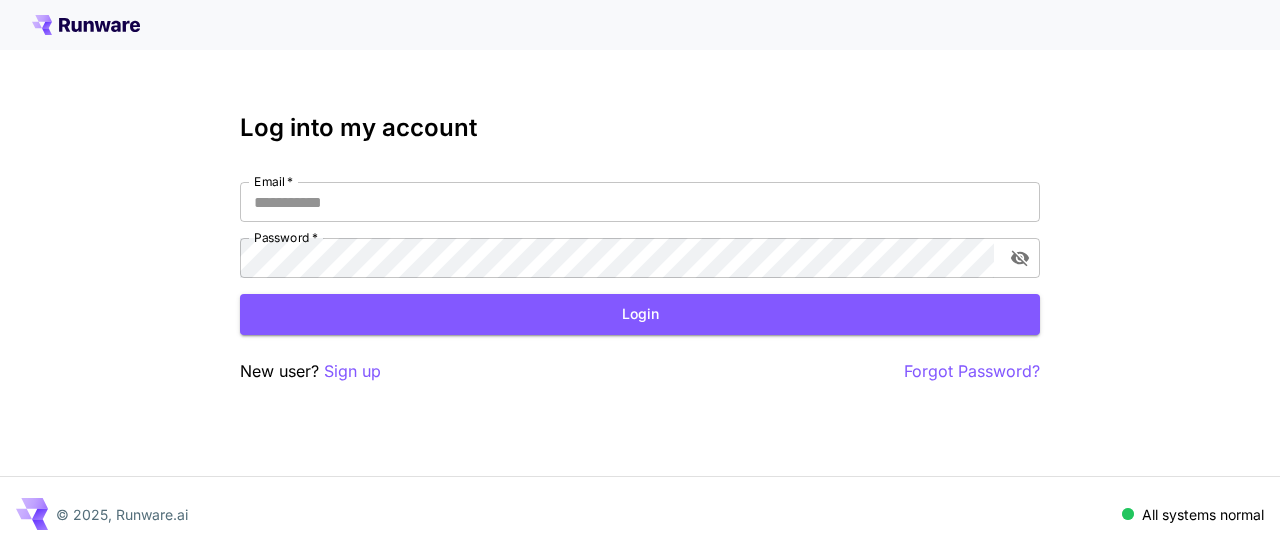 scroll, scrollTop: 0, scrollLeft: 0, axis: both 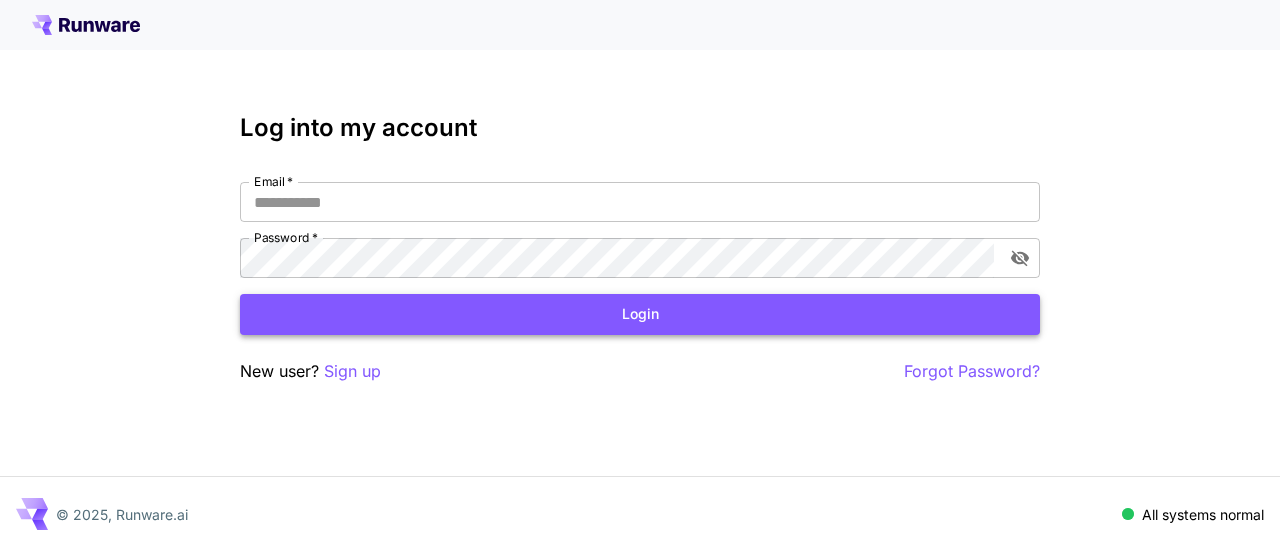 type on "**********" 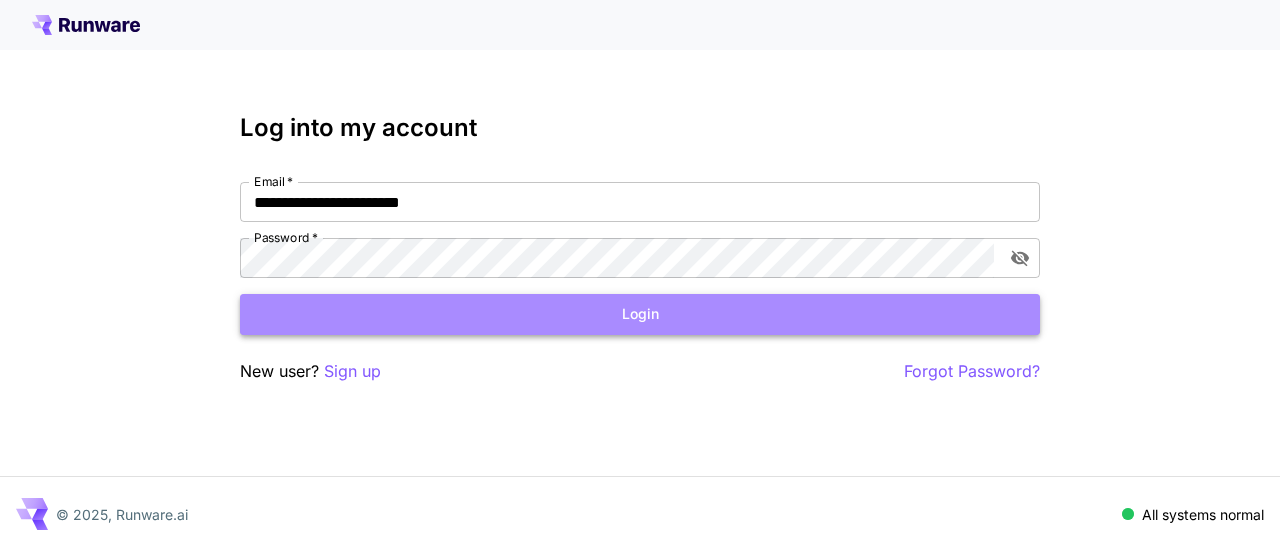 click on "Login" at bounding box center [640, 314] 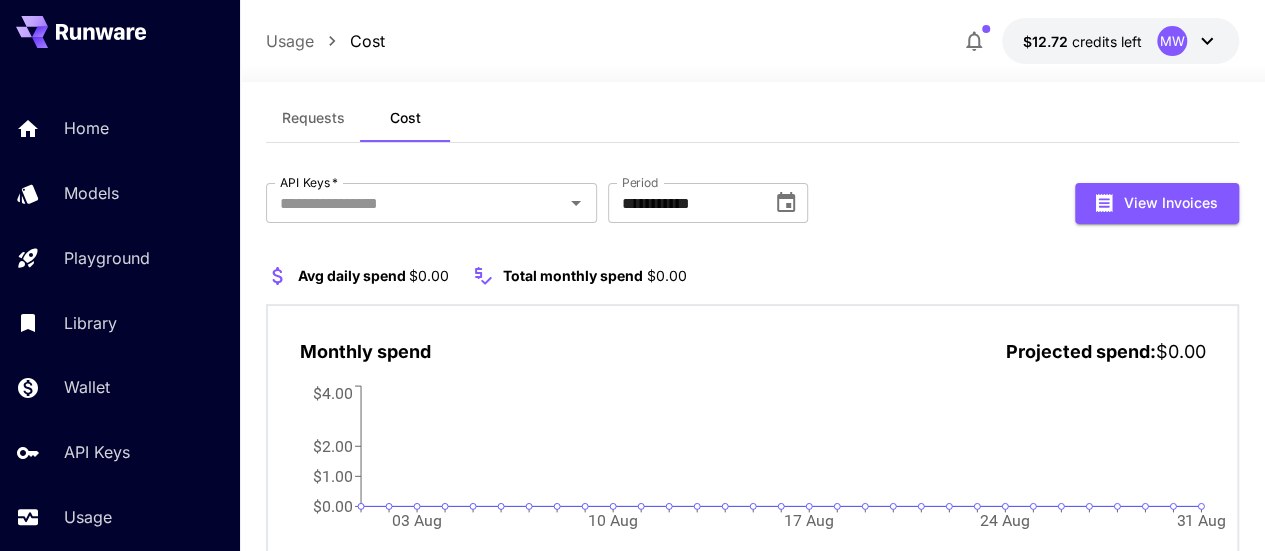 scroll, scrollTop: 119, scrollLeft: 0, axis: vertical 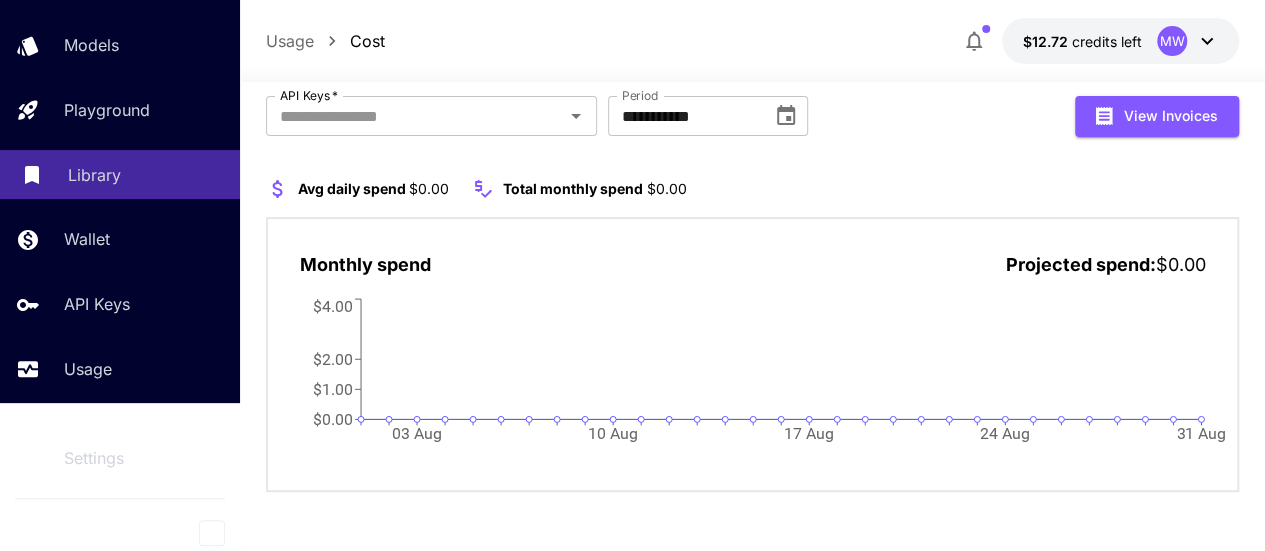 click on "Library" at bounding box center [120, 174] 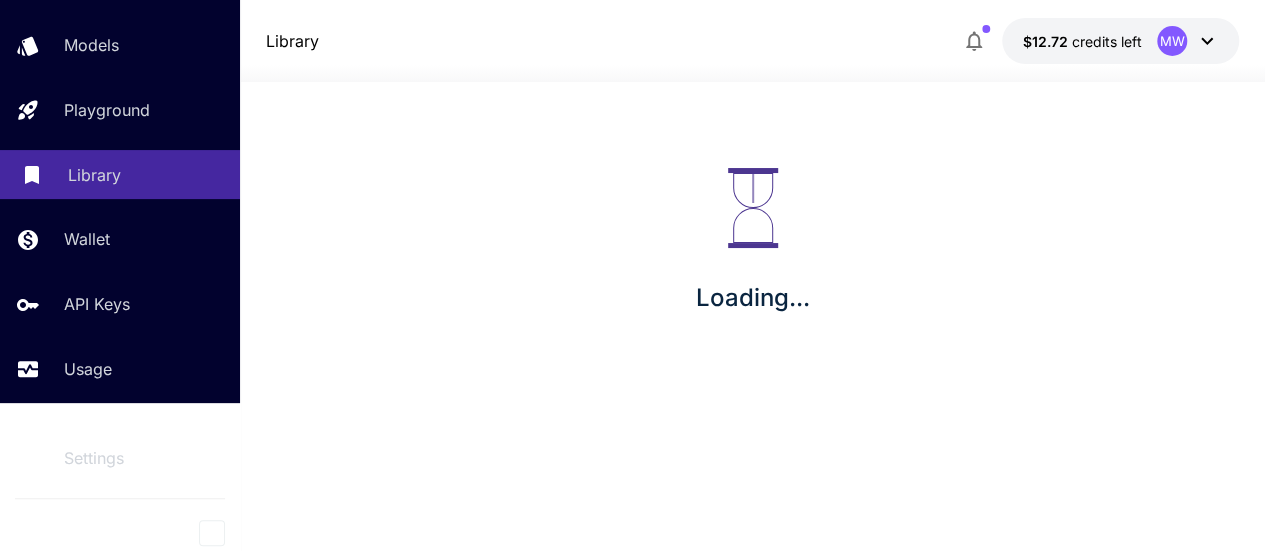 scroll, scrollTop: 0, scrollLeft: 0, axis: both 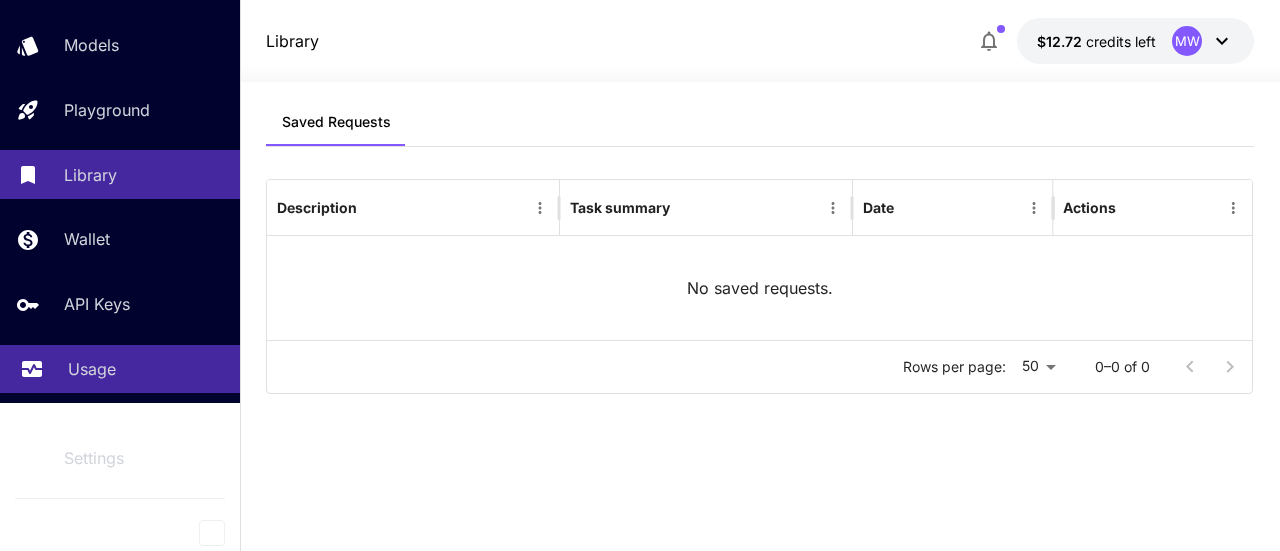 click on "Usage" at bounding box center (120, 369) 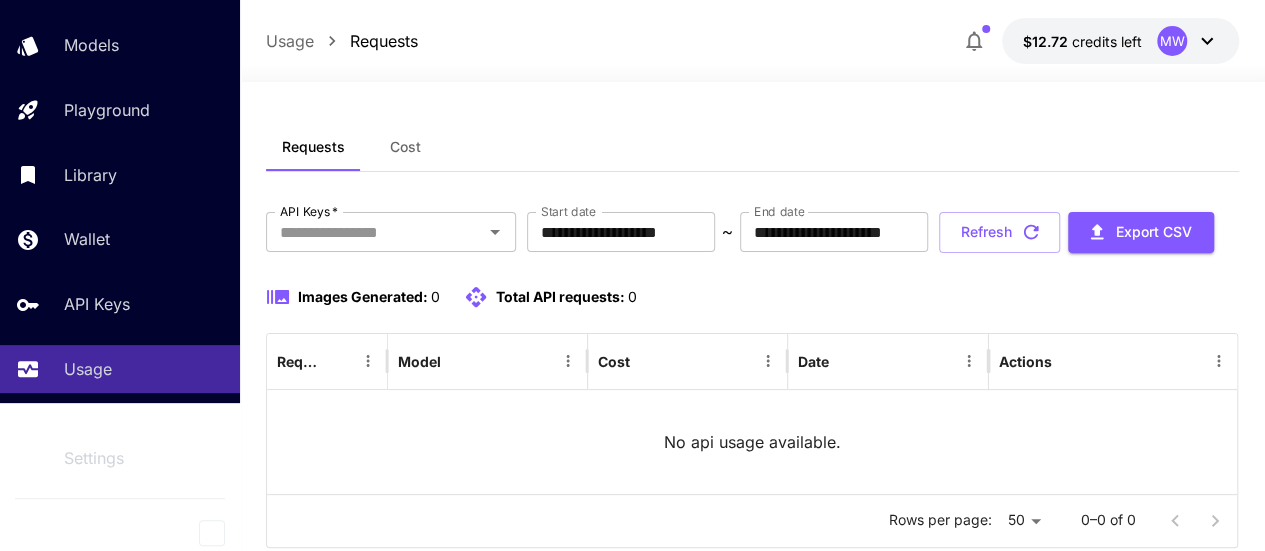 scroll, scrollTop: 2, scrollLeft: 0, axis: vertical 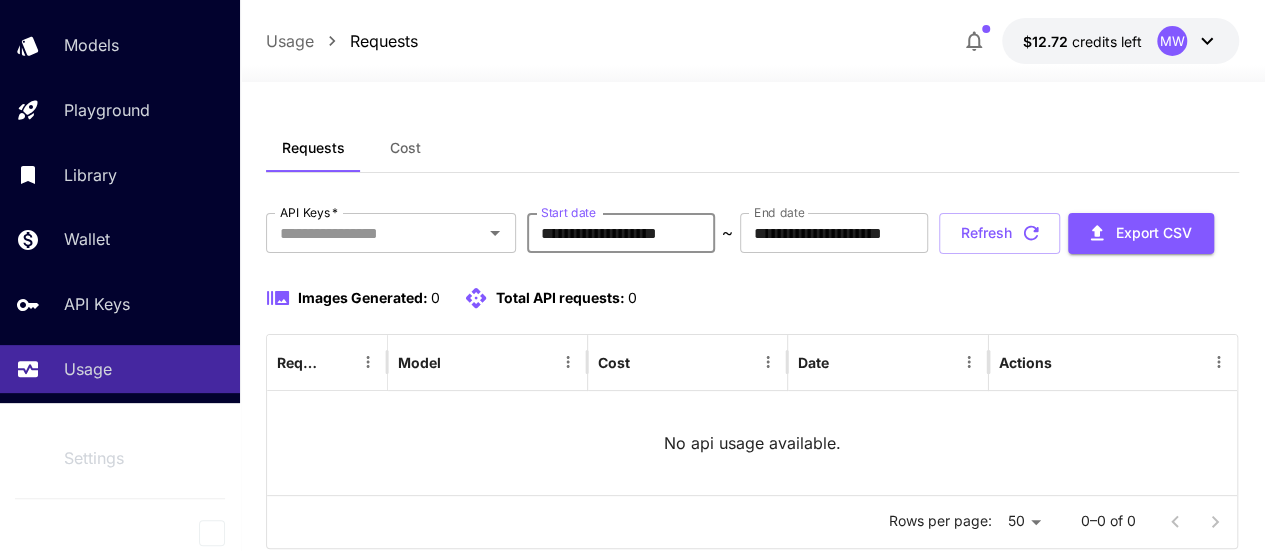 click on "**********" at bounding box center (621, 233) 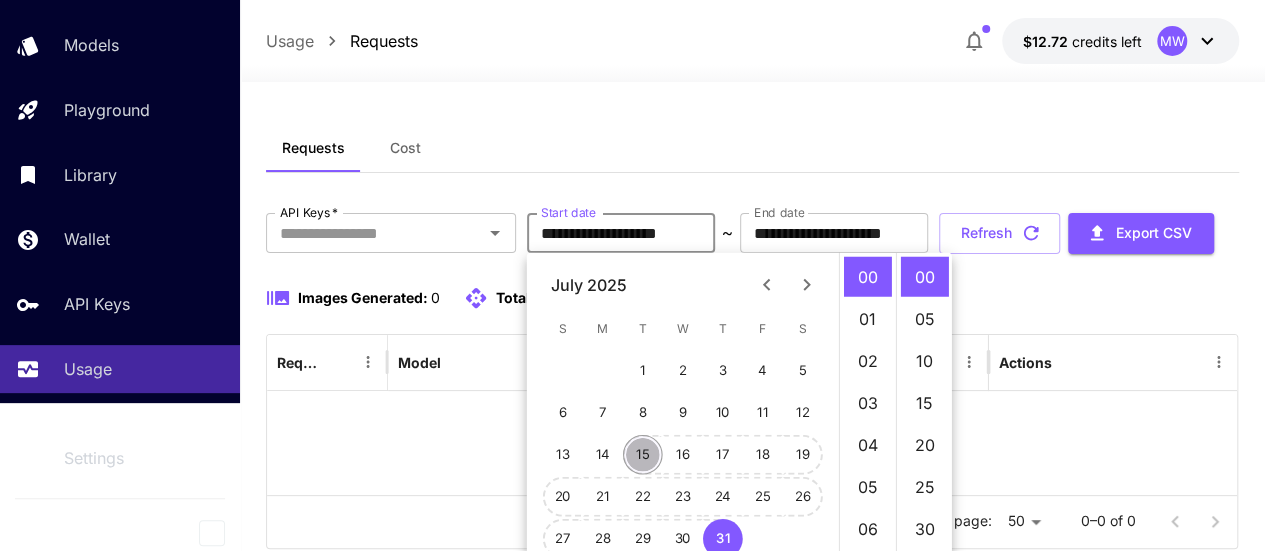 click on "15" at bounding box center [643, 455] 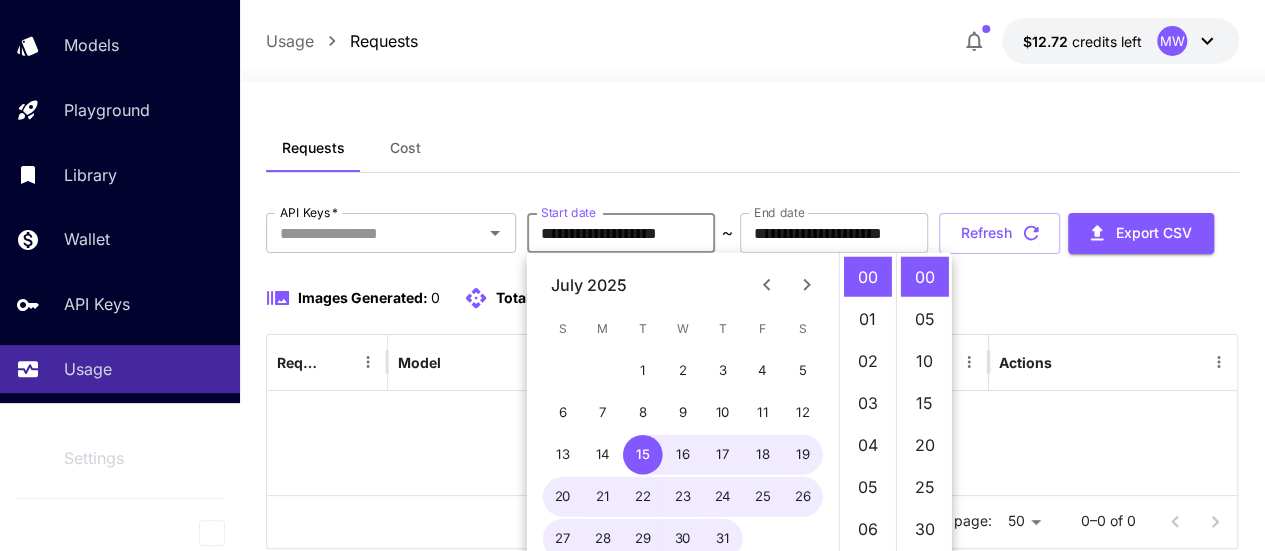 click on "**********" at bounding box center (753, 233) 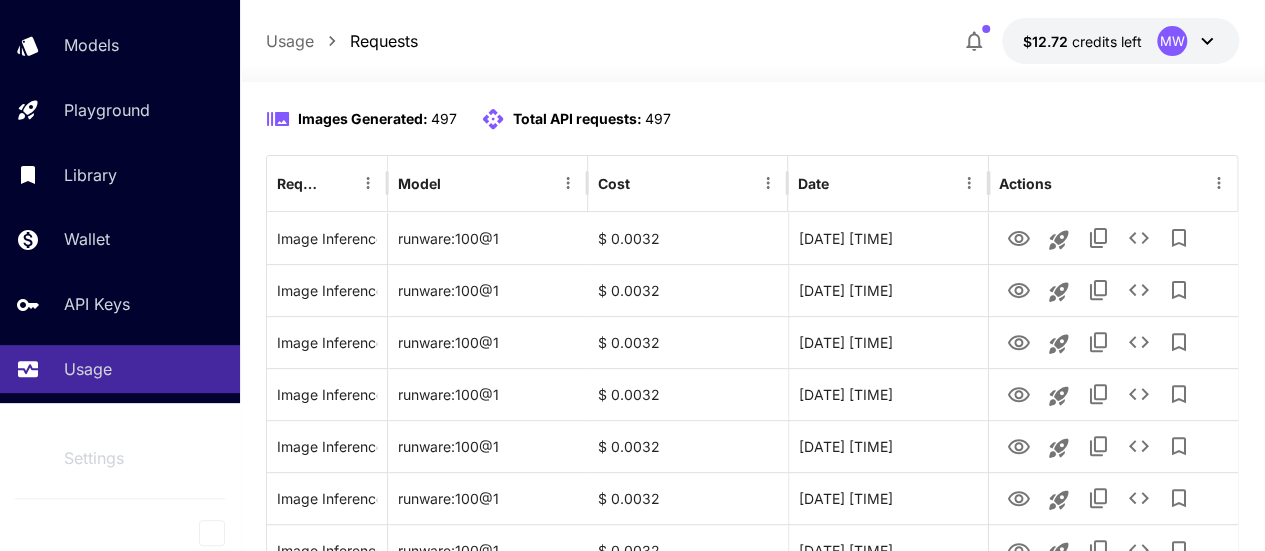 scroll, scrollTop: 182, scrollLeft: 0, axis: vertical 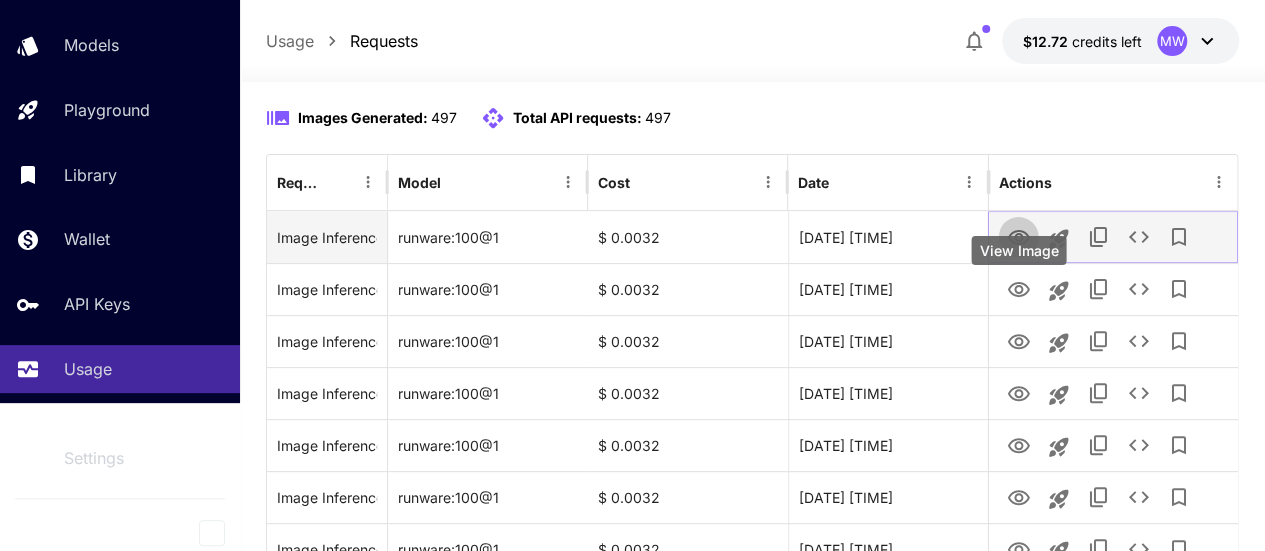 click 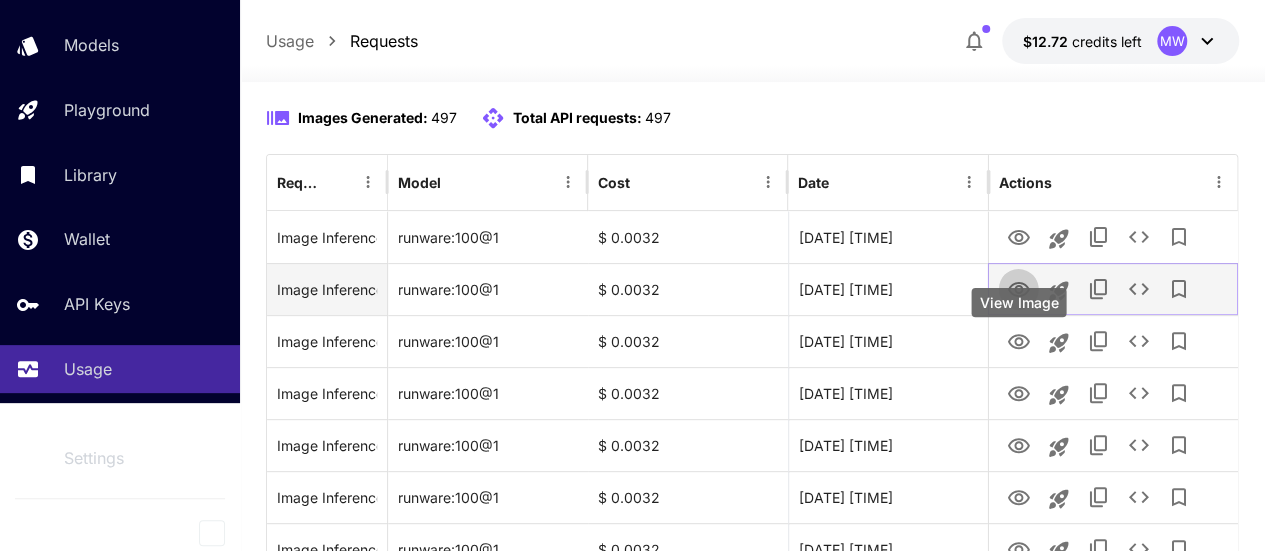 click 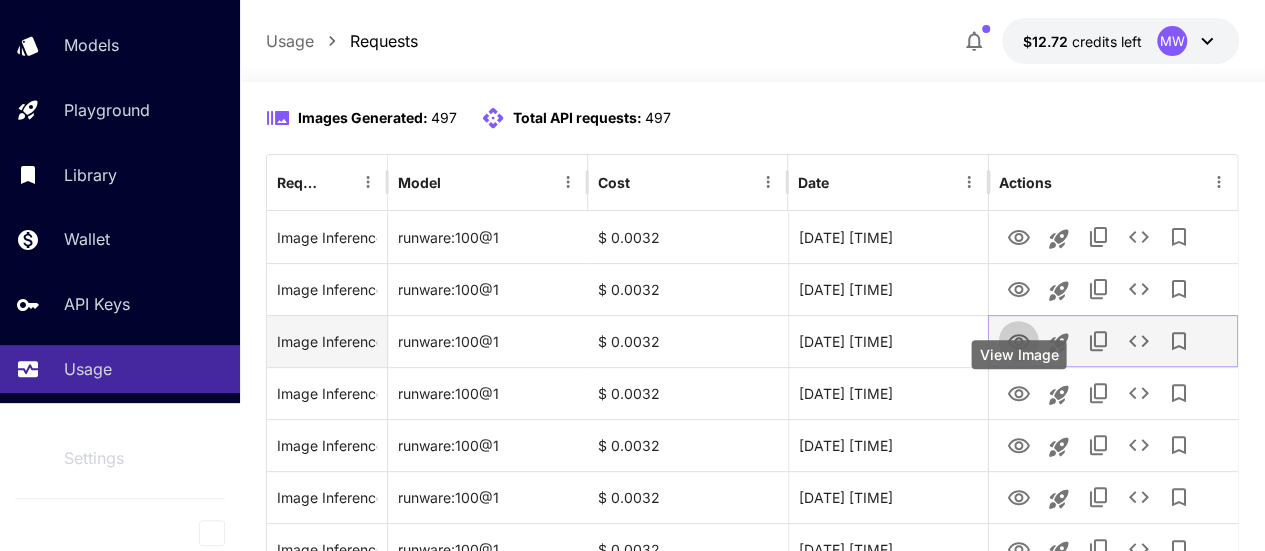 click 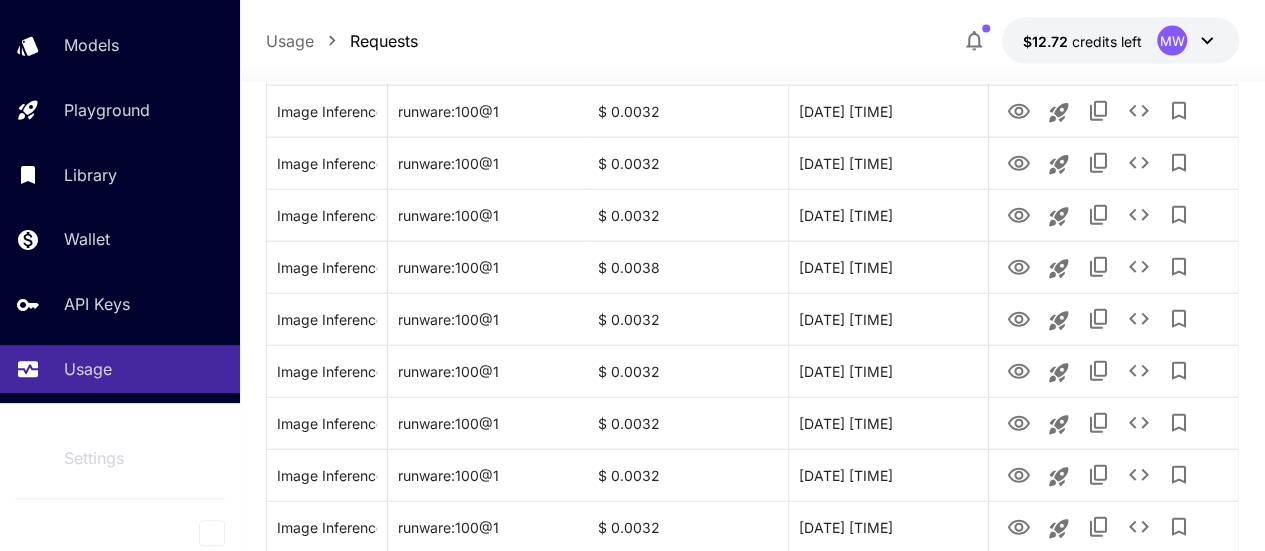 scroll, scrollTop: 2618, scrollLeft: 0, axis: vertical 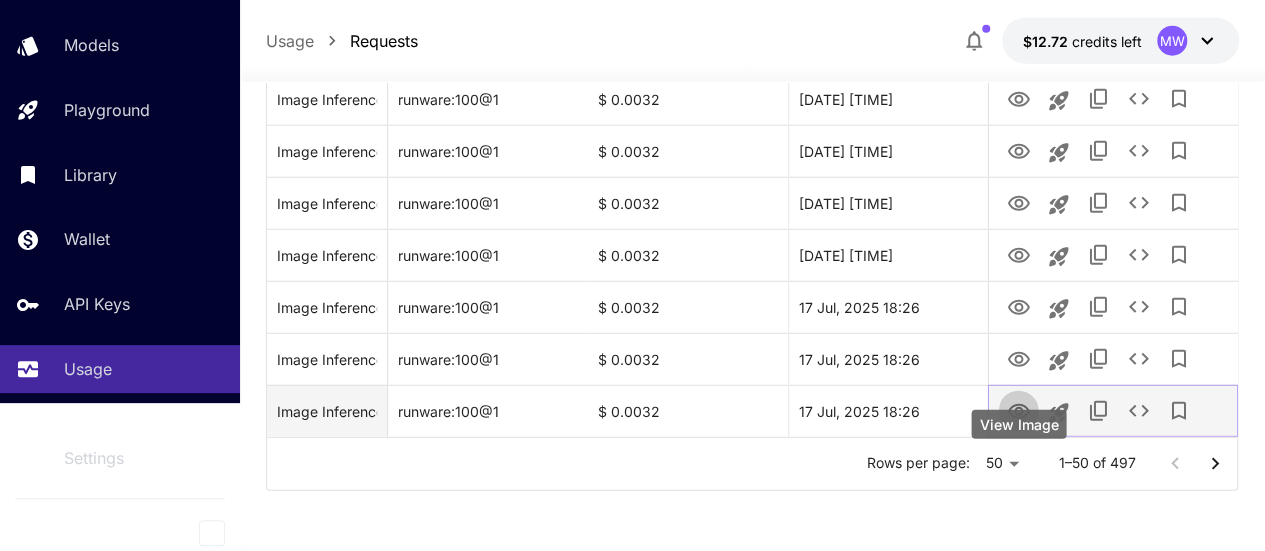 click 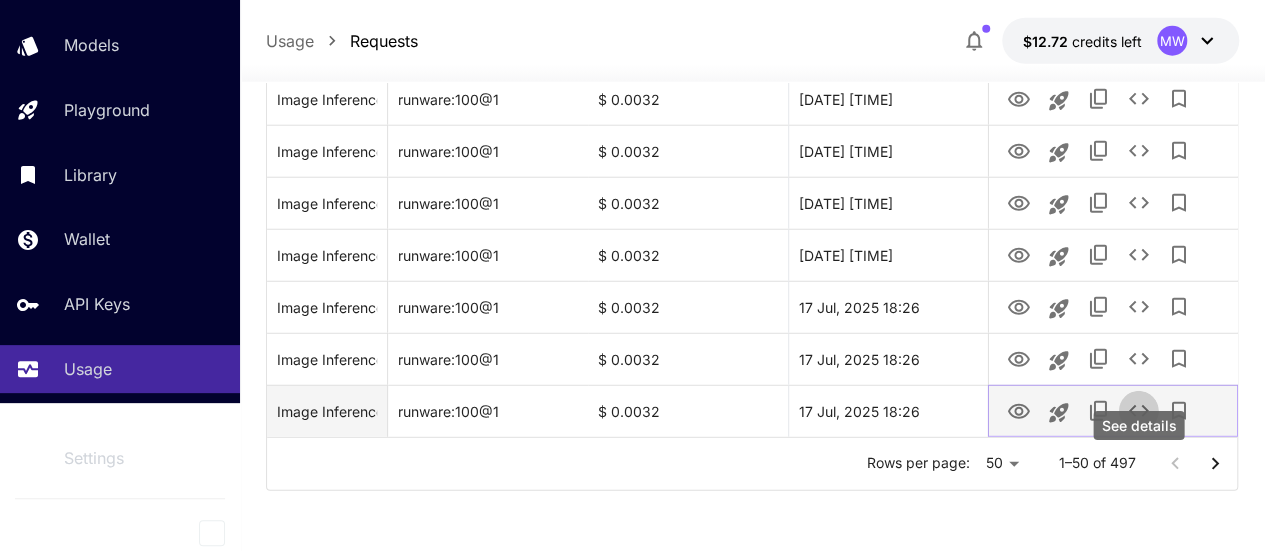 click 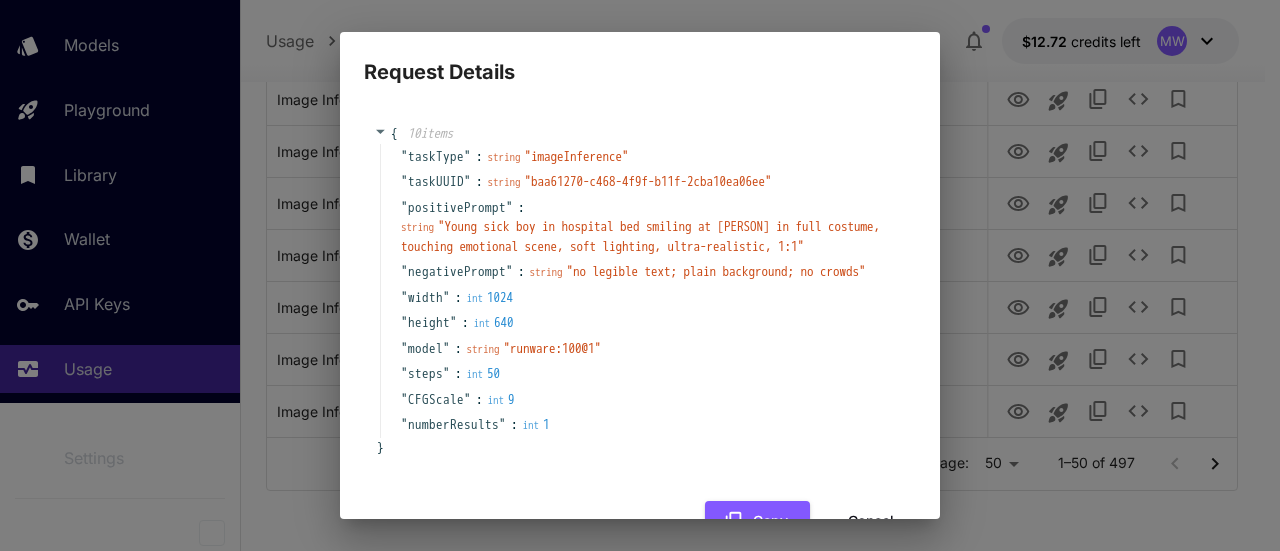 drag, startPoint x: 446, startPoint y: 223, endPoint x: 616, endPoint y: 272, distance: 176.92088 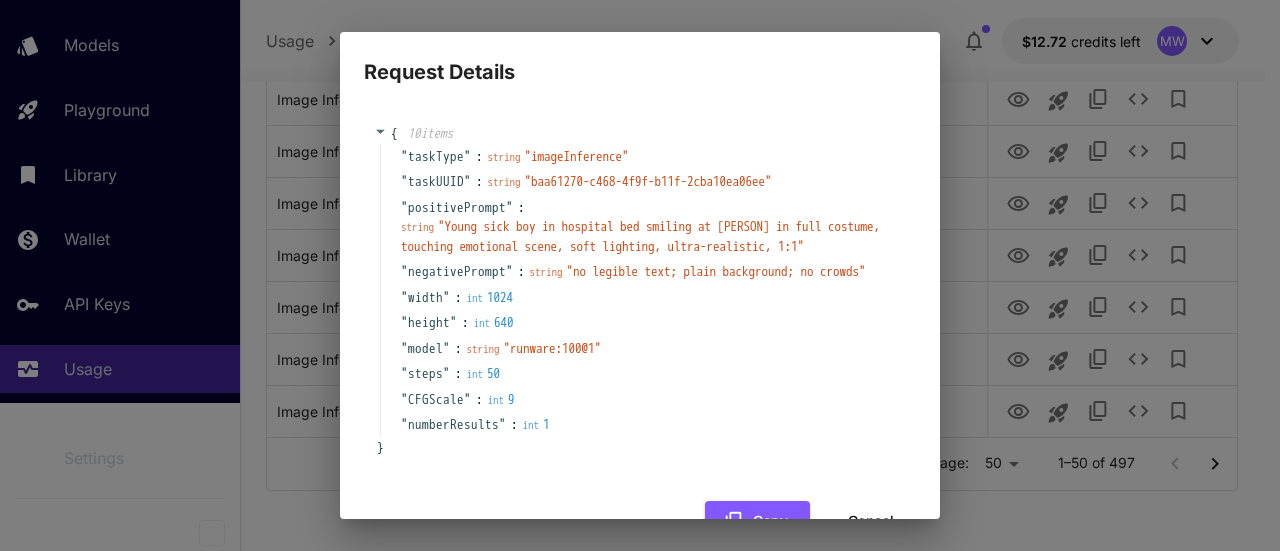 click on "" Young sick boy in hospital bed smiling at Luke Skywalker ([PERSON]) in full costume, touching emotional scene, soft lighting, ultra-realistic, 1:1 "" at bounding box center (640, 236) 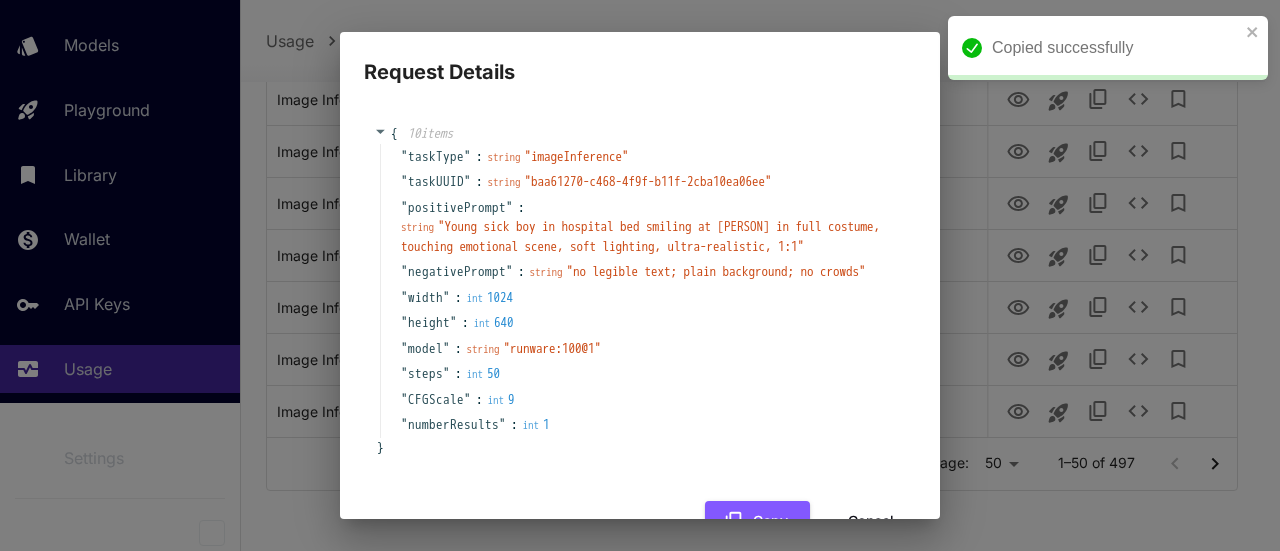 copy on "Young sick boy in hospital bed smiling at [PERSON] in full costume, touching emotional scene, soft lighting, ultra-realistic, 1:1" 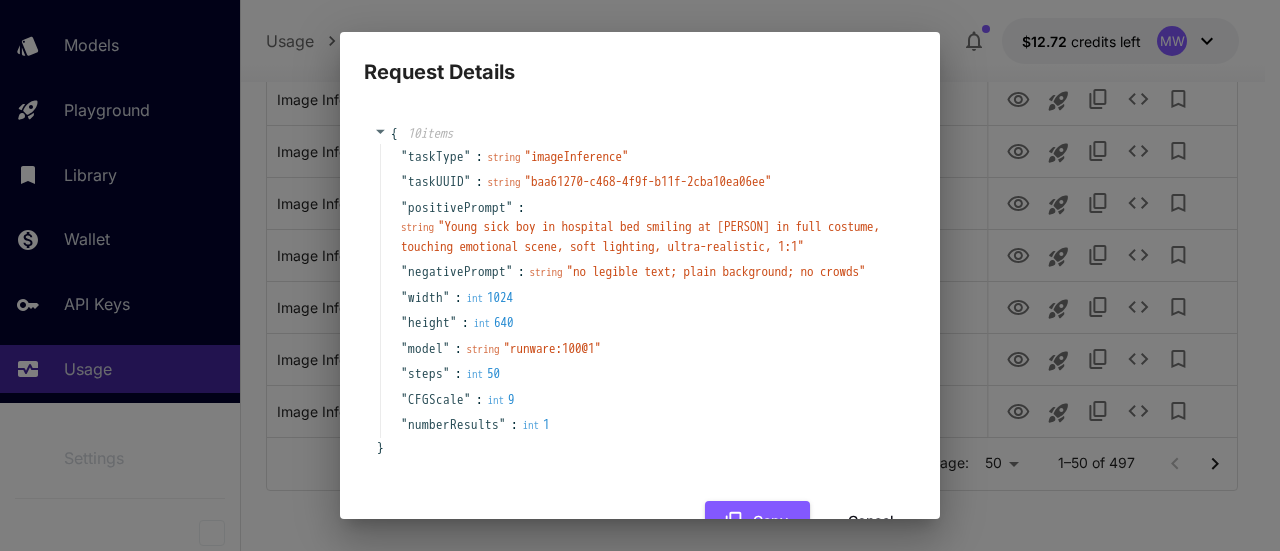 click on "Request Details { 10 items "taskType": string "imageInference" "taskUUID": string "baa61270-c468-4f9f-b11f-2cba10ea06ee" "positivePrompt": string "Young sick boy in hospital bed smiling at Luke Skywalker ([PERSON]) in full costume, touching emotional scene, soft lighting, ultra-realistic, 1:1" "negativePrompt": string "no legible text; plain background; no crowds" "width": int 1024 "height": int 640 "model": string "runware:100@1" "steps": int 50 "CFGScale": int 9 "numberResults": int 1 } Copy Cancel" at bounding box center (640, 275) 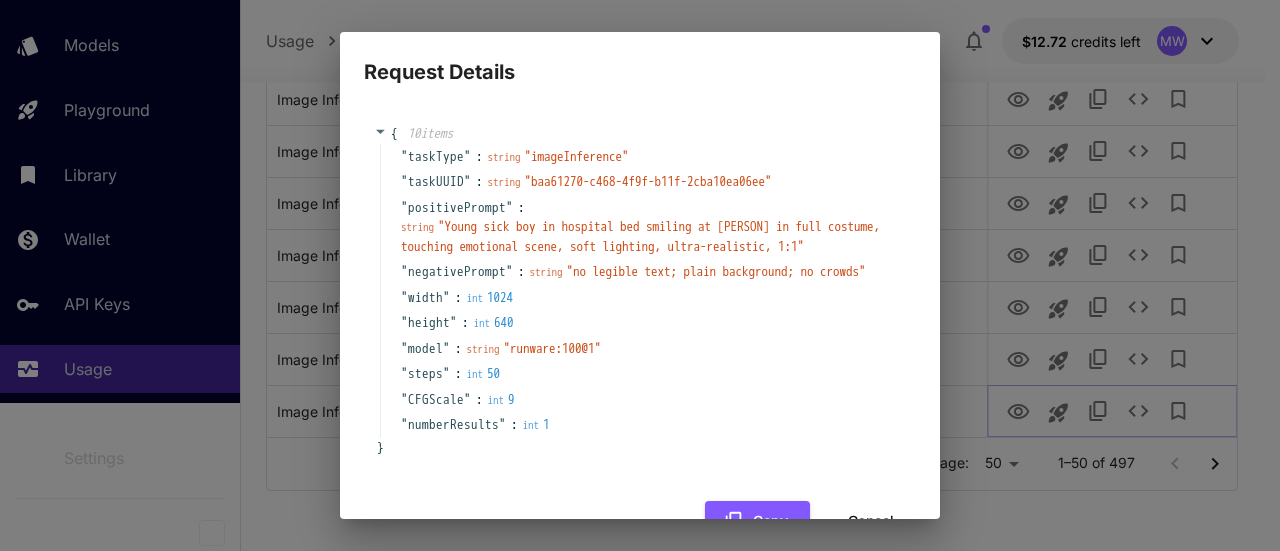 type 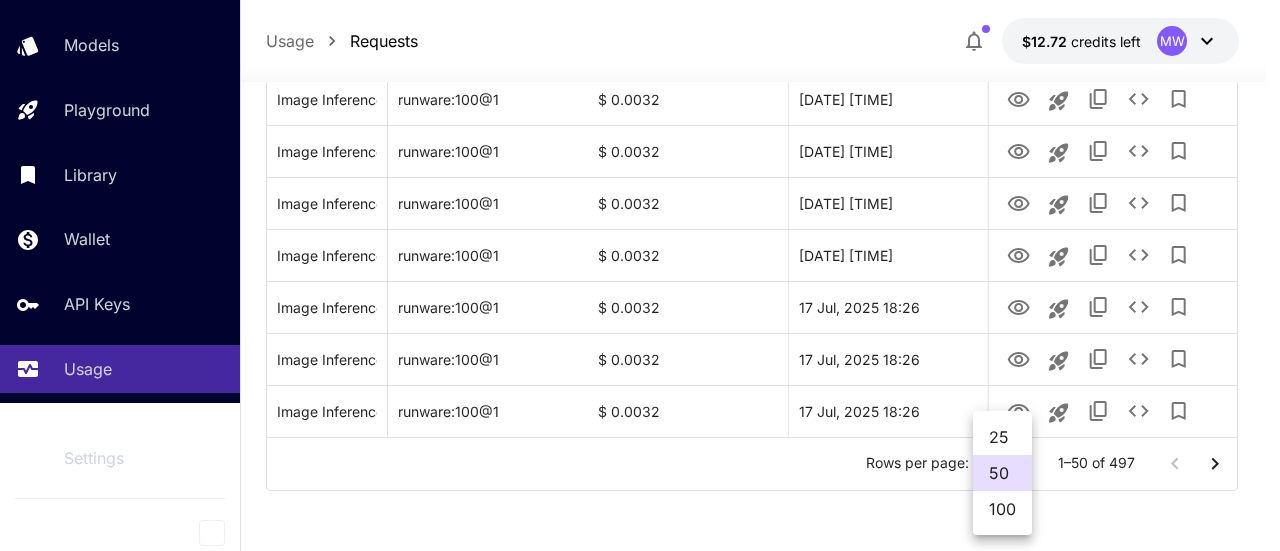 click on "Image Inference (Early 1900s businessman in suit stacking bricks in boxes labeled ‘Parcel Post’, old post office background, historic vibe, ultra-realistic, 1:1) runware:100@1 $ 0.0032 17 Jul, [YEAR] 18:29 Image Inference (Woman standing in a white art gallery staring at an empty pedestal, soft spotlight on nothingness, minimalist and surreal, ultra-realistic, 1:1) runware:100@1 $ 0.0032 17 Jul, [YEAR] 18:29 Image Inference (Parrot perched in a cage yelling while police officers approach, vivid feathers, urban favela background, crime scene vibe, ultra-realistic, 1:1) runware:100@1 $ 0.0032 17 Jul, [YEAR] 18:29 runware:100@1 $ 0.0032 17 Jul, [YEAR] 18:29 runware:100@1 $ 0.0032 50 **" at bounding box center (640, -1003) 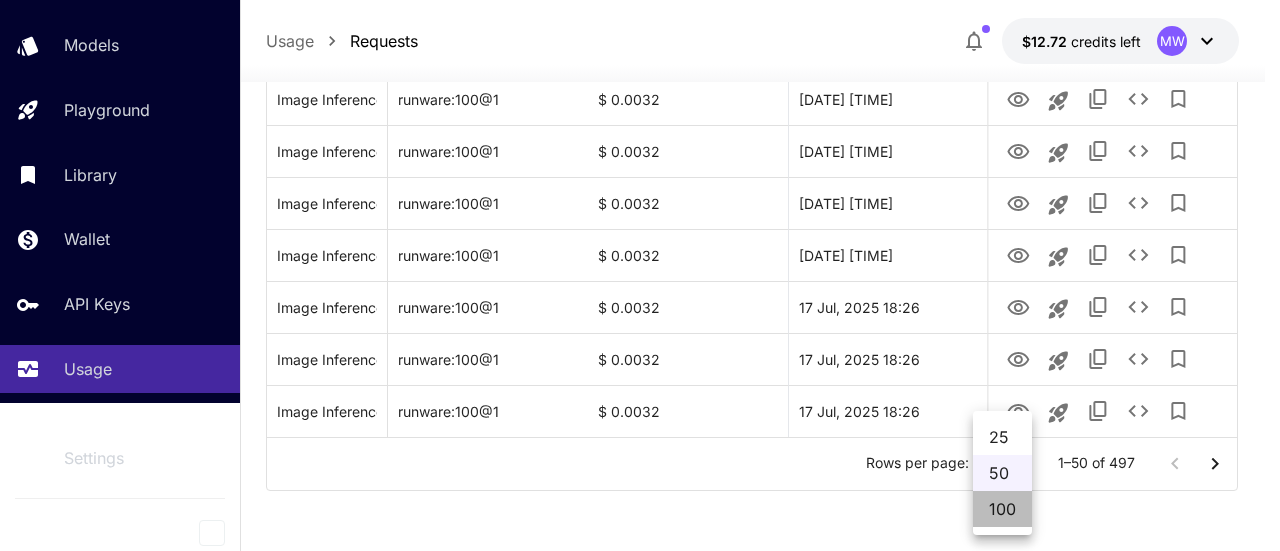 click on "100" at bounding box center [1002, 509] 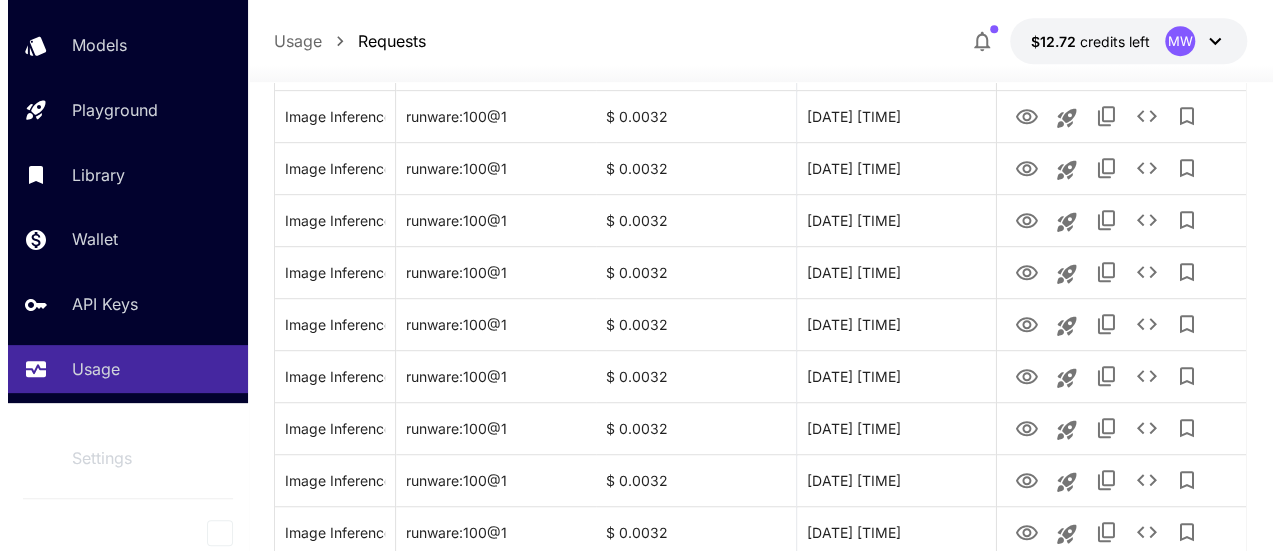 scroll, scrollTop: 5218, scrollLeft: 0, axis: vertical 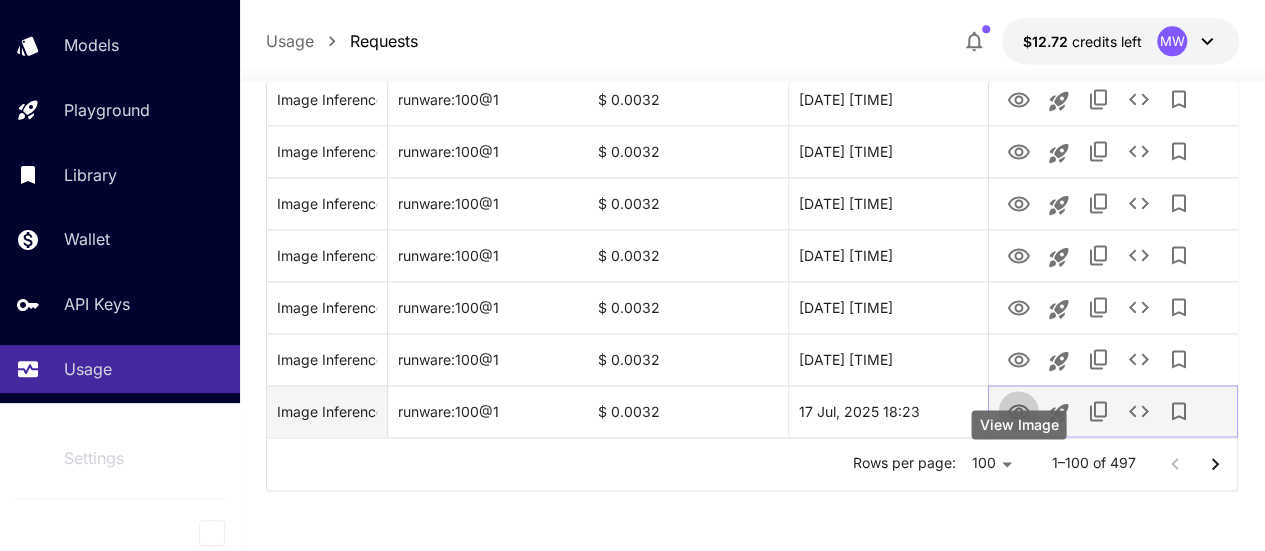 click 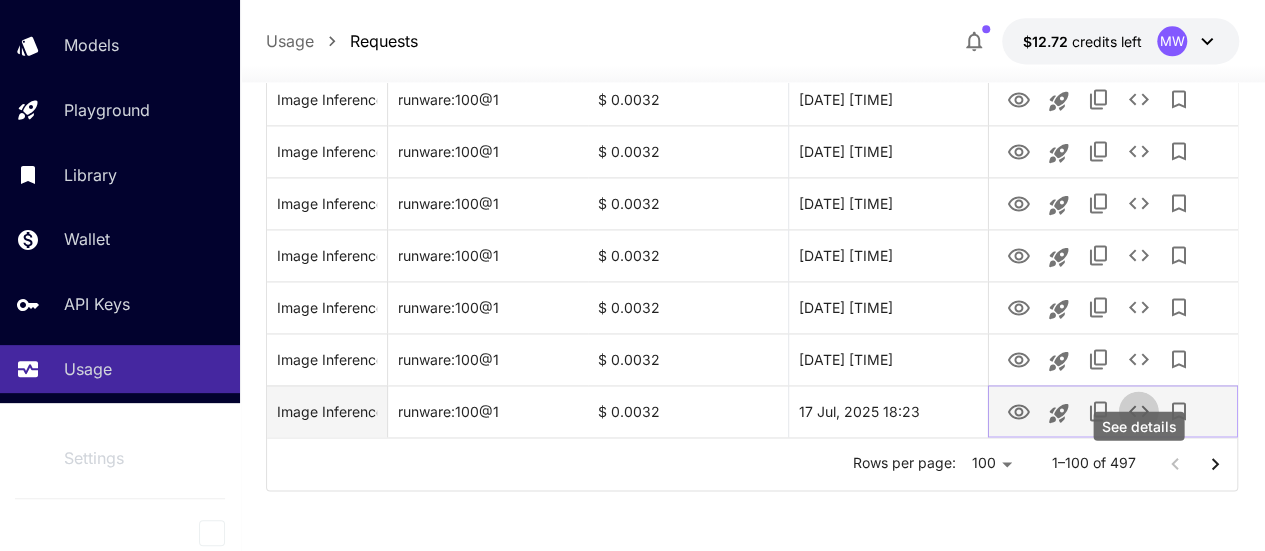 click 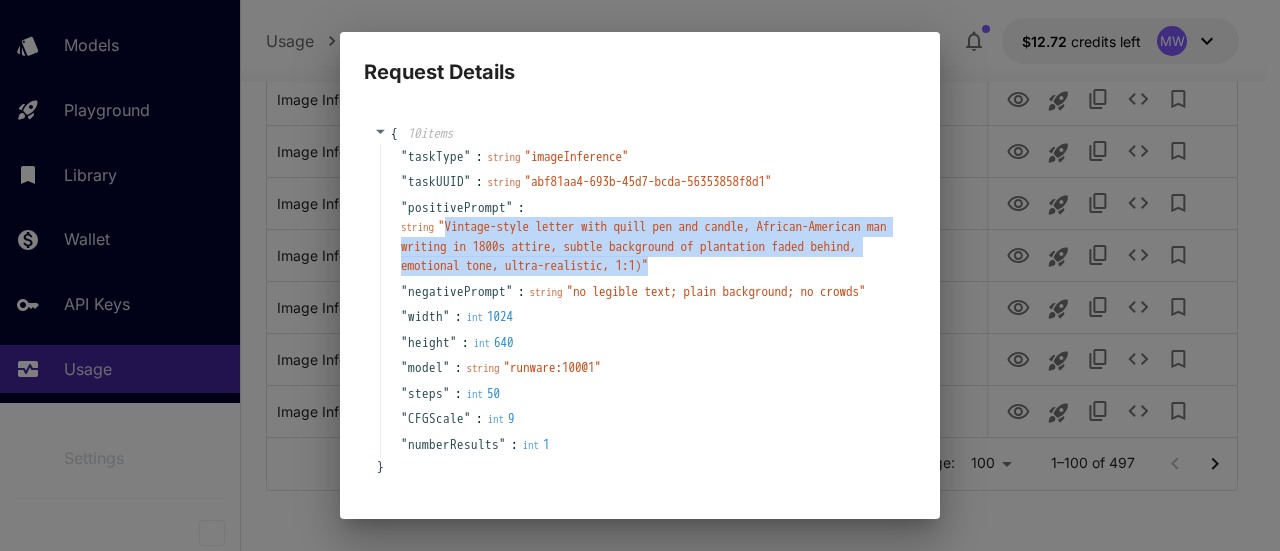 drag, startPoint x: 449, startPoint y: 225, endPoint x: 841, endPoint y: 257, distance: 393.30396 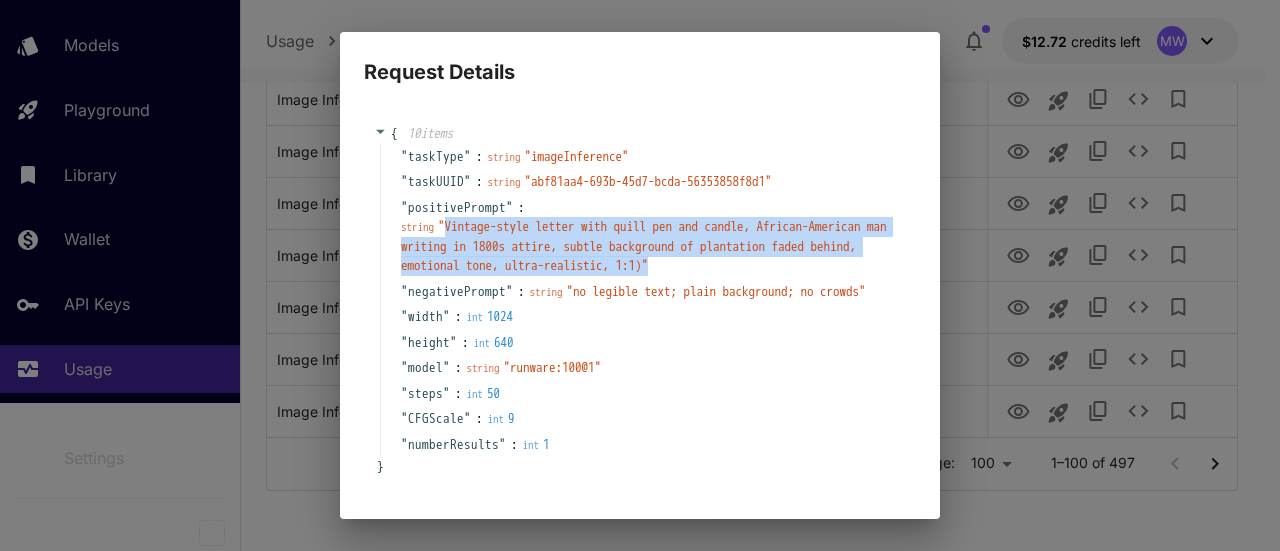 click on "" Vintage-style letter with quill pen and candle, African-American man writing in 1800s attire, subtle background of plantation faded behind, emotional tone, ultra-realistic, 1:1 "" at bounding box center (644, 246) 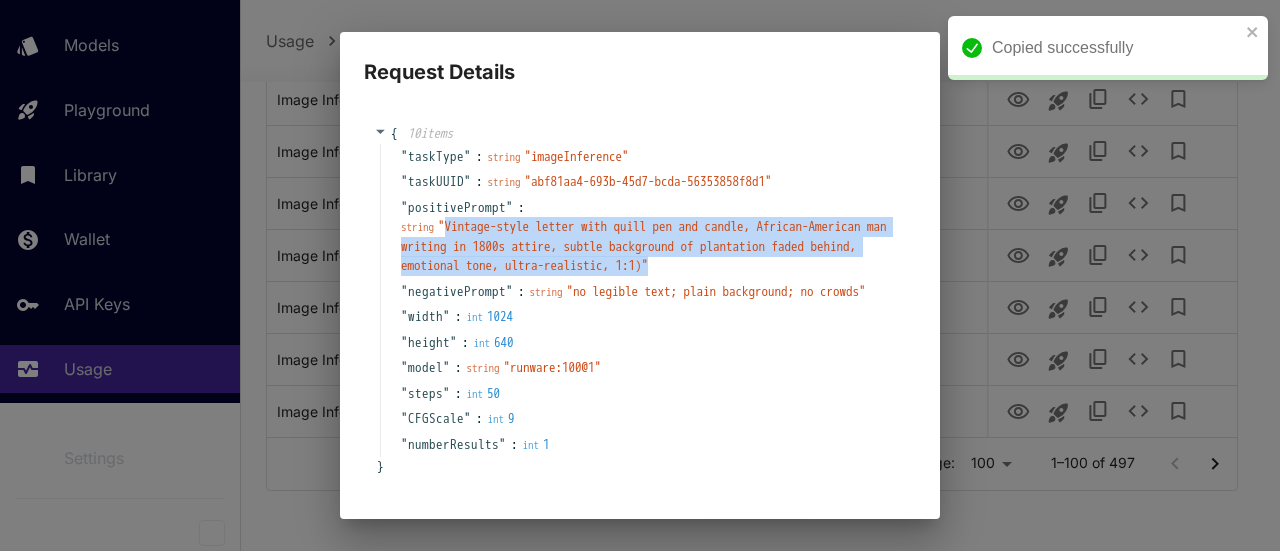copy on "Vintage-style letter with quill pen and candle, African-American man writing in 1800s attire, subtle background of plantation faded behind, emotional tone, ultra-realistic, 1:1 "" 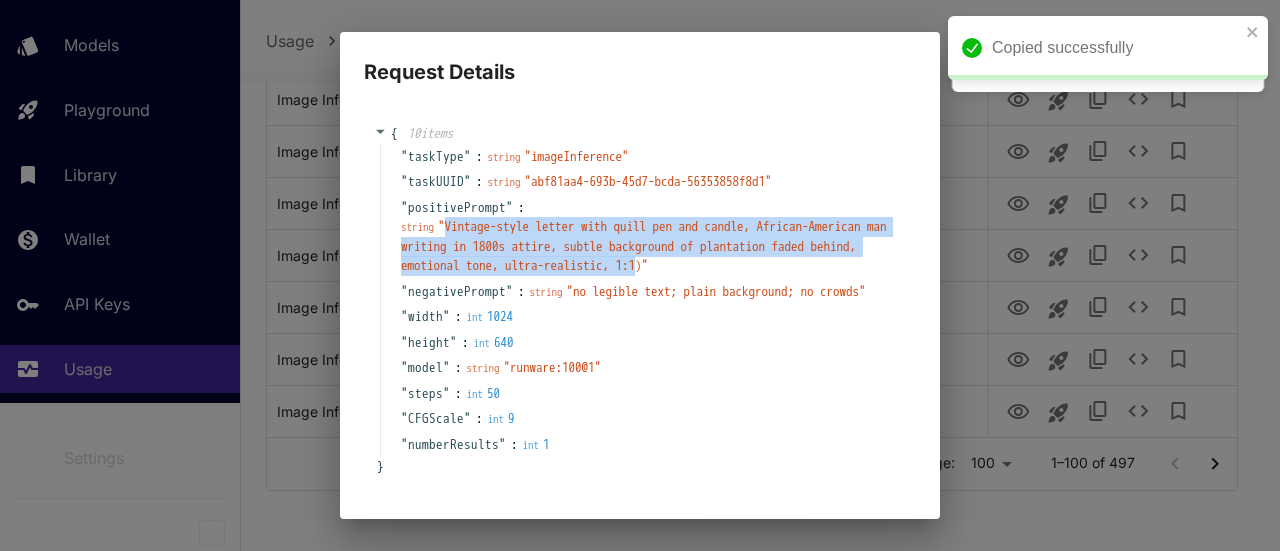 drag, startPoint x: 447, startPoint y: 221, endPoint x: 834, endPoint y: 274, distance: 390.61234 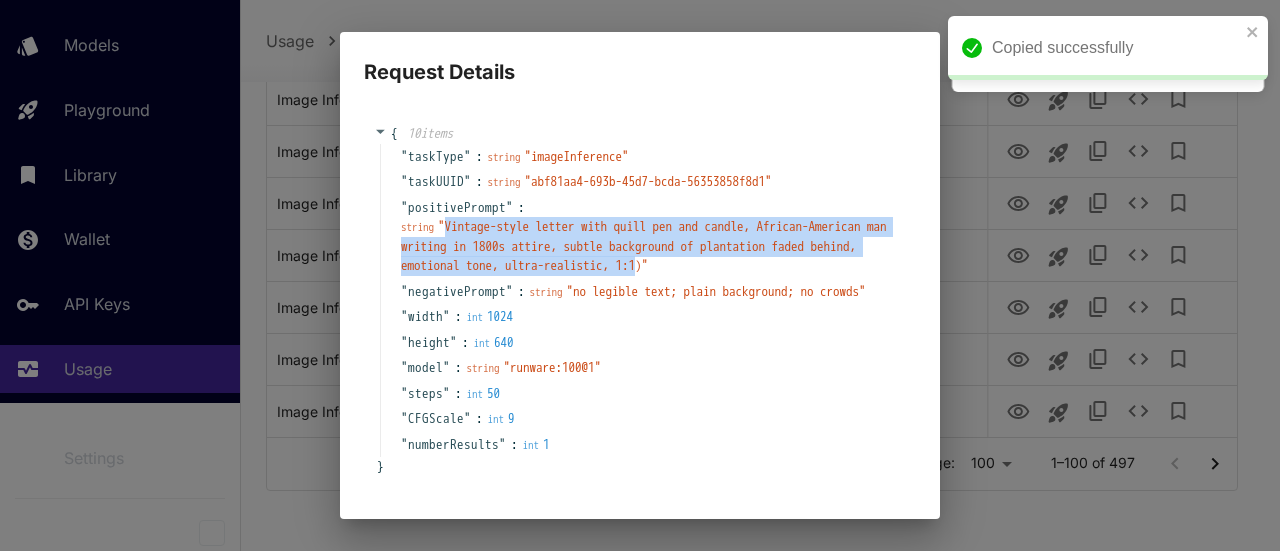 click on "string " Vintage-style letter with quill pen and candle, African-American man writing in 1800s attire, subtle background of plantation faded behind, emotional tone, ultra-realistic, 1:1 "" at bounding box center [648, 246] 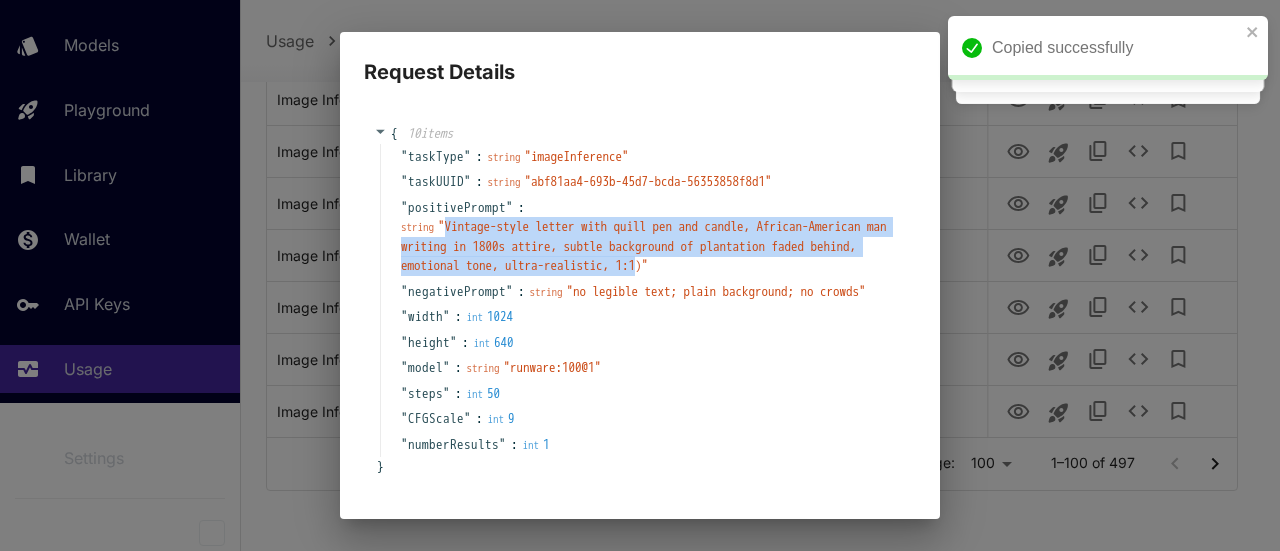 copy on "Vintage-style letter with quill pen and candle, African-American man writing in 1800s attire, subtle background of plantation faded behind, emotional tone, ultra-realistic, 1:1)" 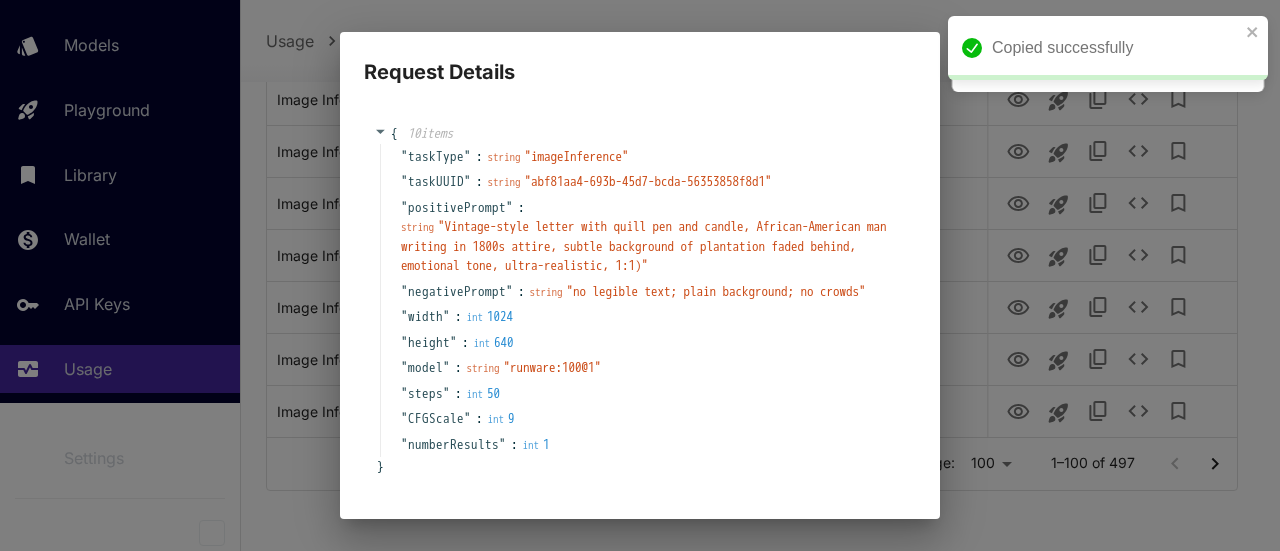 click on "Request Details { 10  item s " taskType " : string " imageInference " " taskUUID " : string " abf81aa4-693b-45d7-bcda-56353858f8d1 " " positivePrompt " : string " Vintage-style letter with quill pen and candle, African-American man writing in 1800s attire, subtle background of plantation faded behind, emotional tone, ultra-realistic, 1:1 " " negativePrompt " : string " no legible text; plain background; no crowds " " width " : int 1024 " height " : int 640 " model " : string " runware:100@1 " " steps " : int 50 " CFGScale " : int 9 " numberResults " : int 1 " } Copy Cancel" at bounding box center [640, 275] 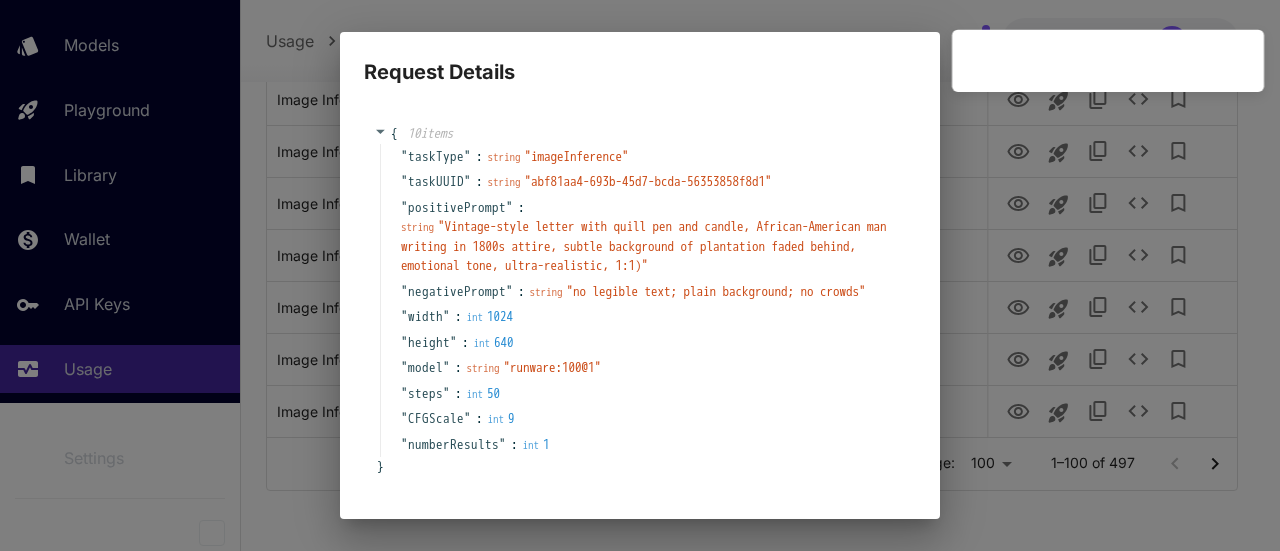 click on "Request Details { 10  item s " taskType " : string " imageInference " " taskUUID " : string " abf81aa4-693b-45d7-bcda-56353858f8d1 " " positivePrompt " : string " Vintage-style letter with quill pen and candle, African-American man writing in 1800s attire, subtle background of plantation faded behind, emotional tone, ultra-realistic, 1:1 " " negativePrompt " : string " no legible text; plain background; no crowds " " width " : int 1024 " height " : int 640 " model " : string " runware:100@1 " " steps " : int 50 " CFGScale " : int 9 " numberResults " : int 1 " } Copy Cancel" at bounding box center (640, 275) 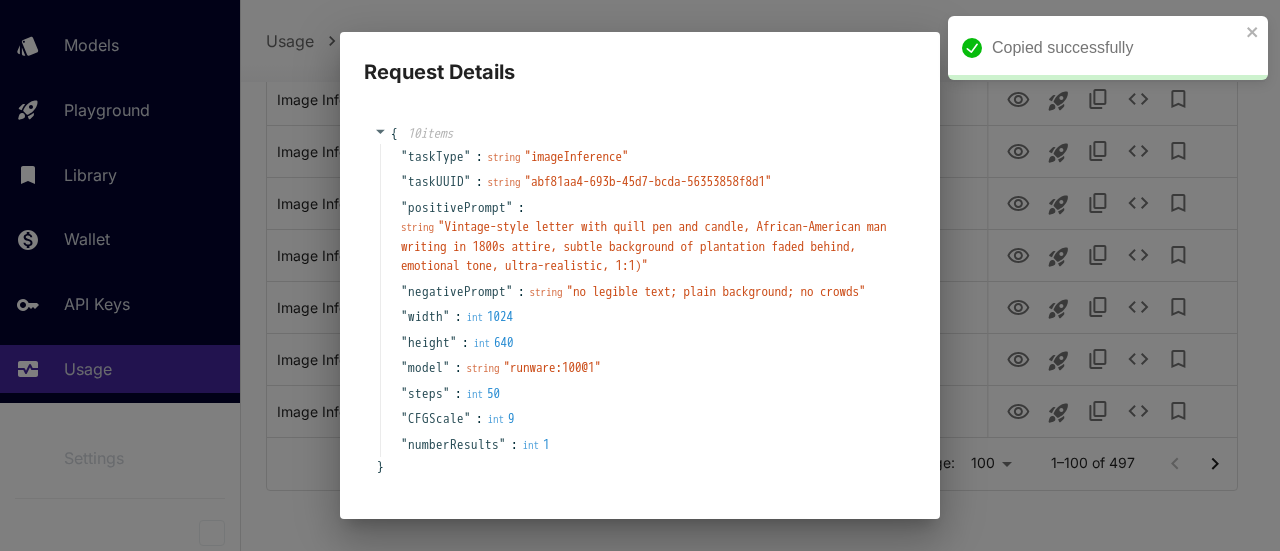 click on "Request Details { 10  item s " taskType " : string " imageInference " " taskUUID " : string " abf81aa4-693b-45d7-bcda-56353858f8d1 " " positivePrompt " : string " Vintage-style letter with quill pen and candle, African-American man writing in 1800s attire, subtle background of plantation faded behind, emotional tone, ultra-realistic, 1:1 " " negativePrompt " : string " no legible text; plain background; no crowds " " width " : int 1024 " height " : int 640 " model " : string " runware:100@1 " " steps " : int 50 " CFGScale " : int 9 " numberResults " : int 1 " } Copy Cancel" at bounding box center (640, 275) 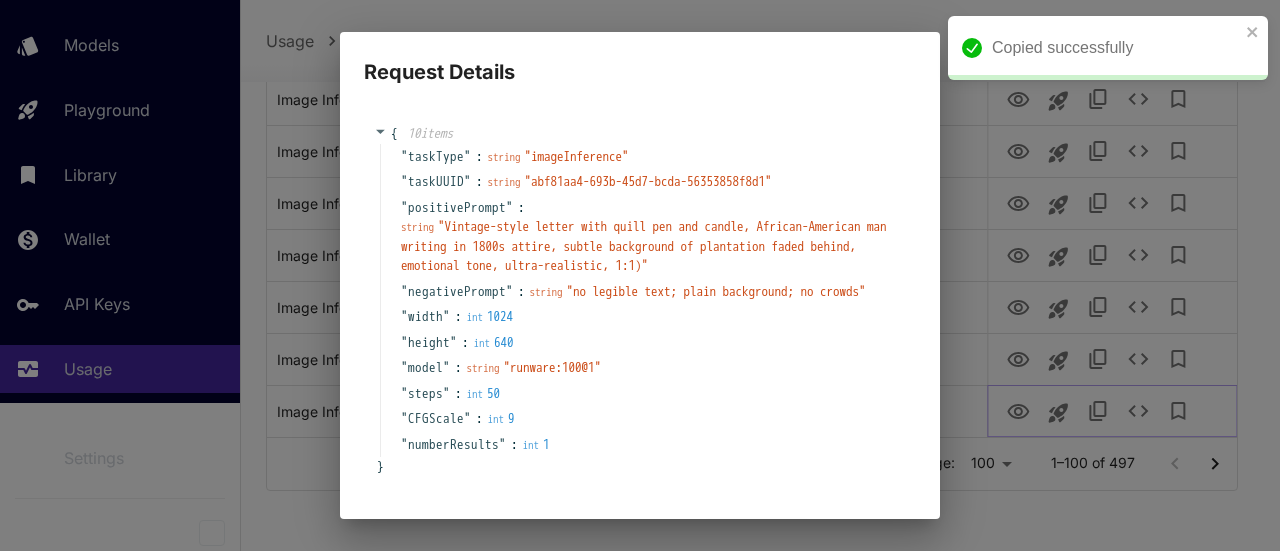 type 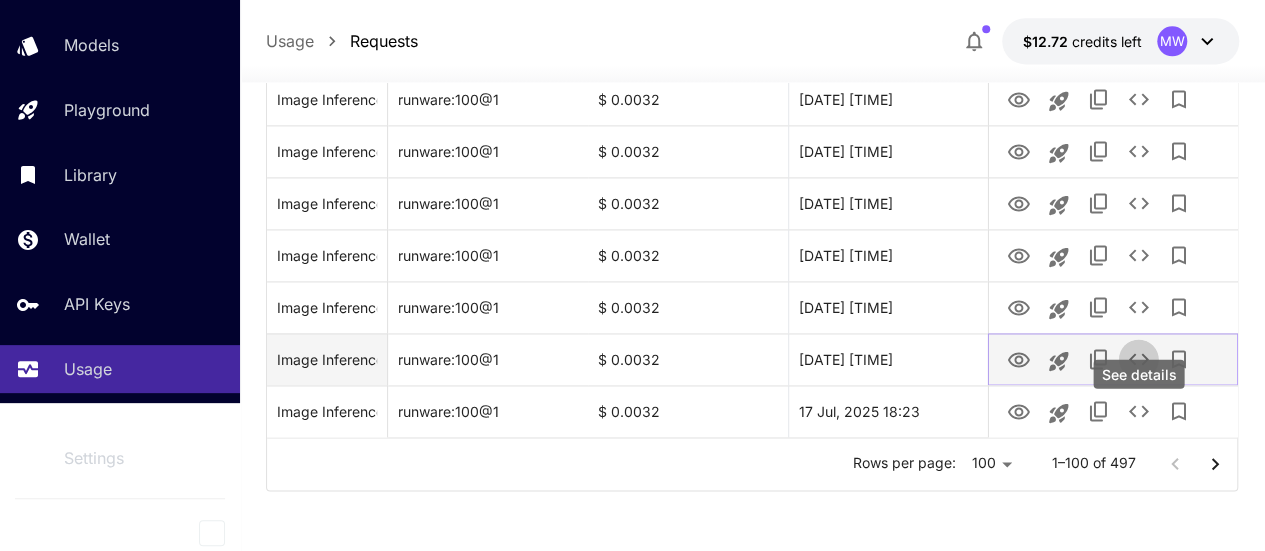 click 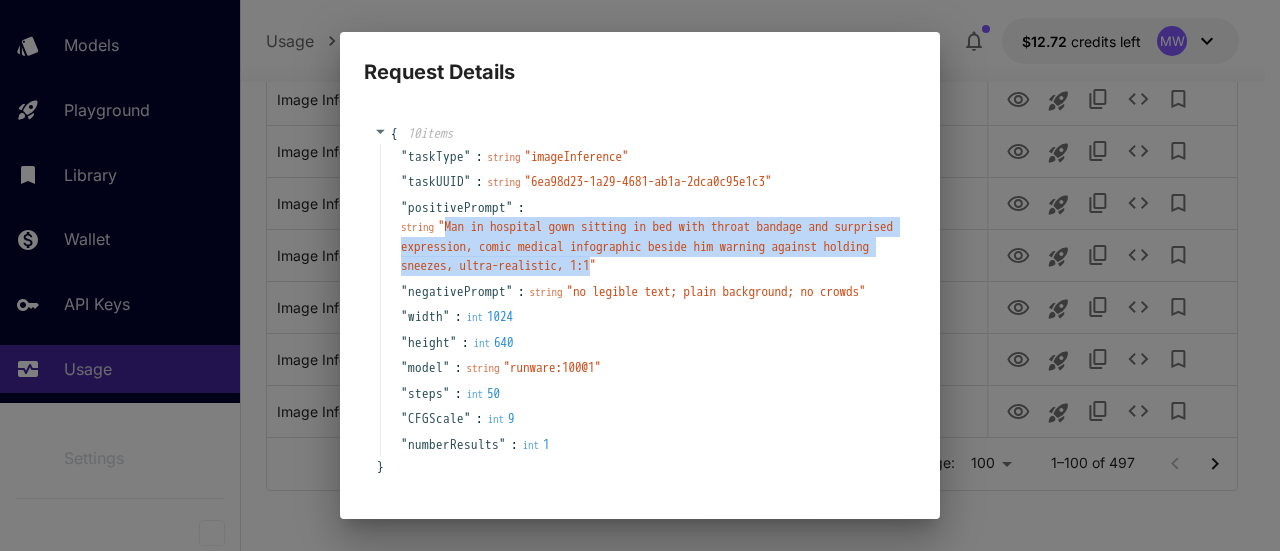 drag, startPoint x: 448, startPoint y: 223, endPoint x: 720, endPoint y: 261, distance: 274.64157 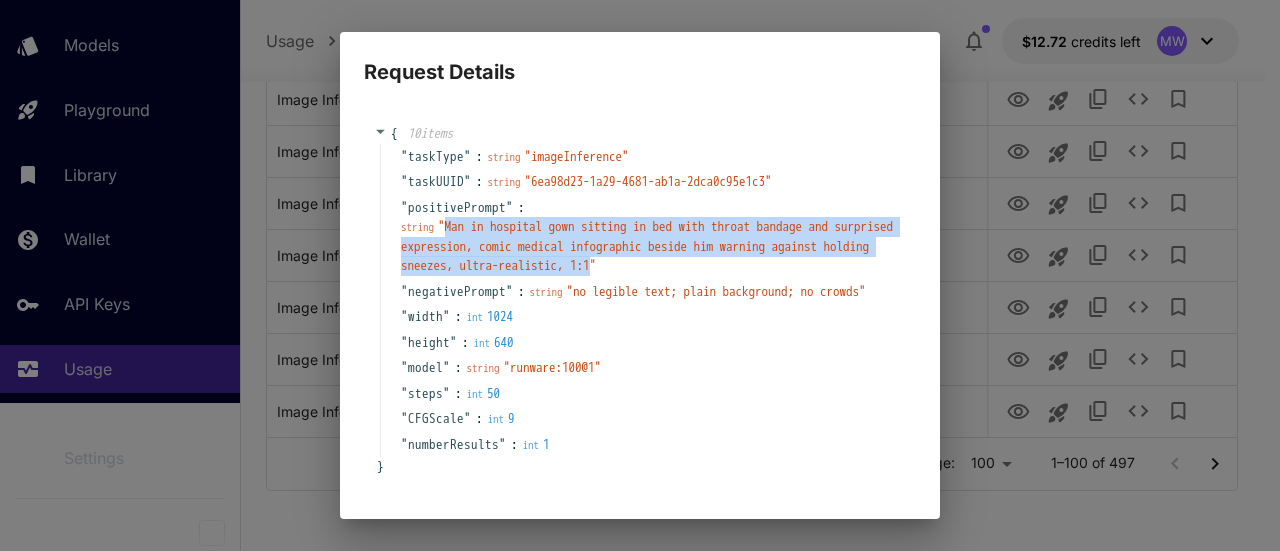 click on "" Man in hospital gown sitting in bed with throat bandage and surprised expression, comic medical infographic beside him warning against holding sneezes, ultra-realistic, 1:1 "" at bounding box center [647, 246] 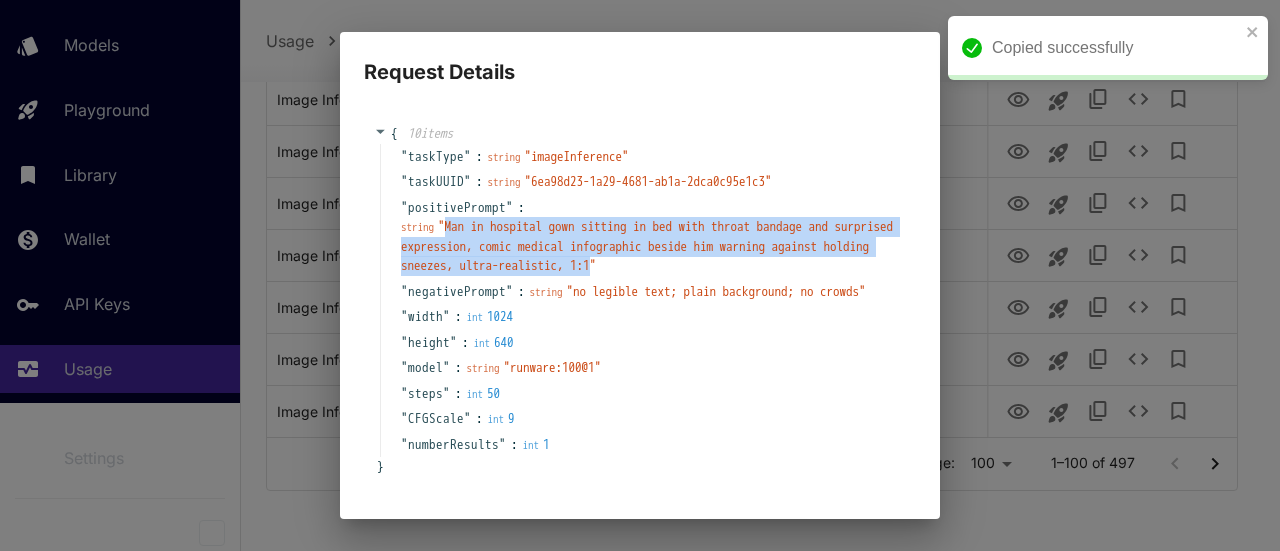 copy on "Man in hospital gown sitting in bed with throat bandage and surprised expression, comic medical infographic beside him warning against holding sneezes, ultra-realistic, 1:1" 